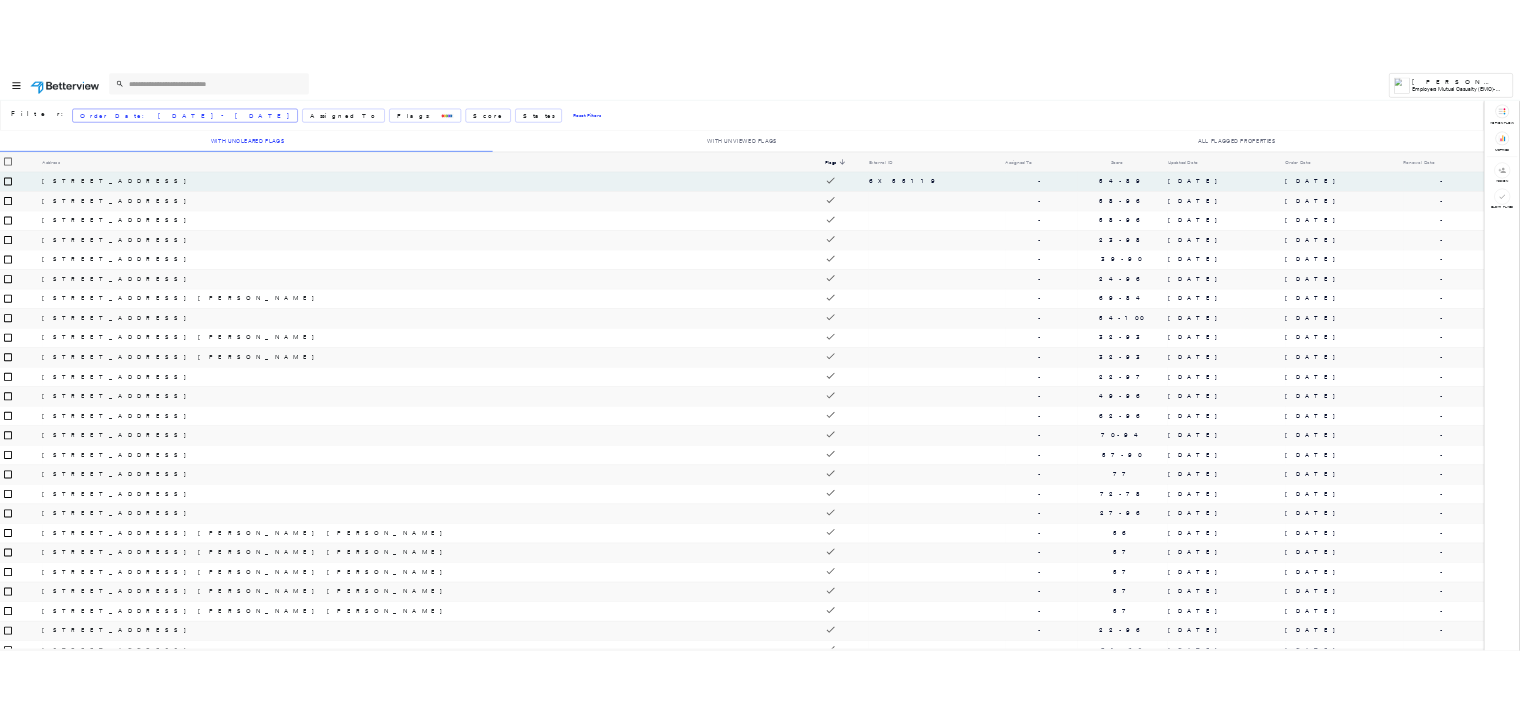 scroll, scrollTop: 0, scrollLeft: 0, axis: both 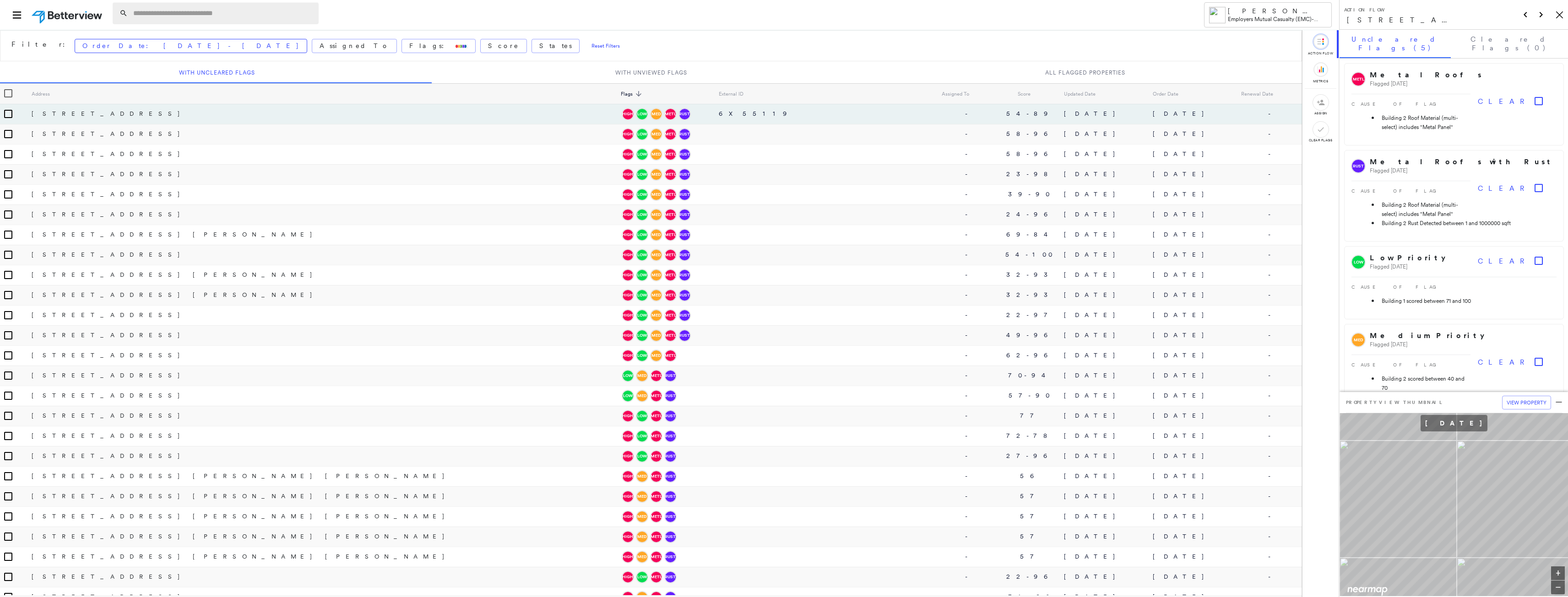 click at bounding box center [223, 13] 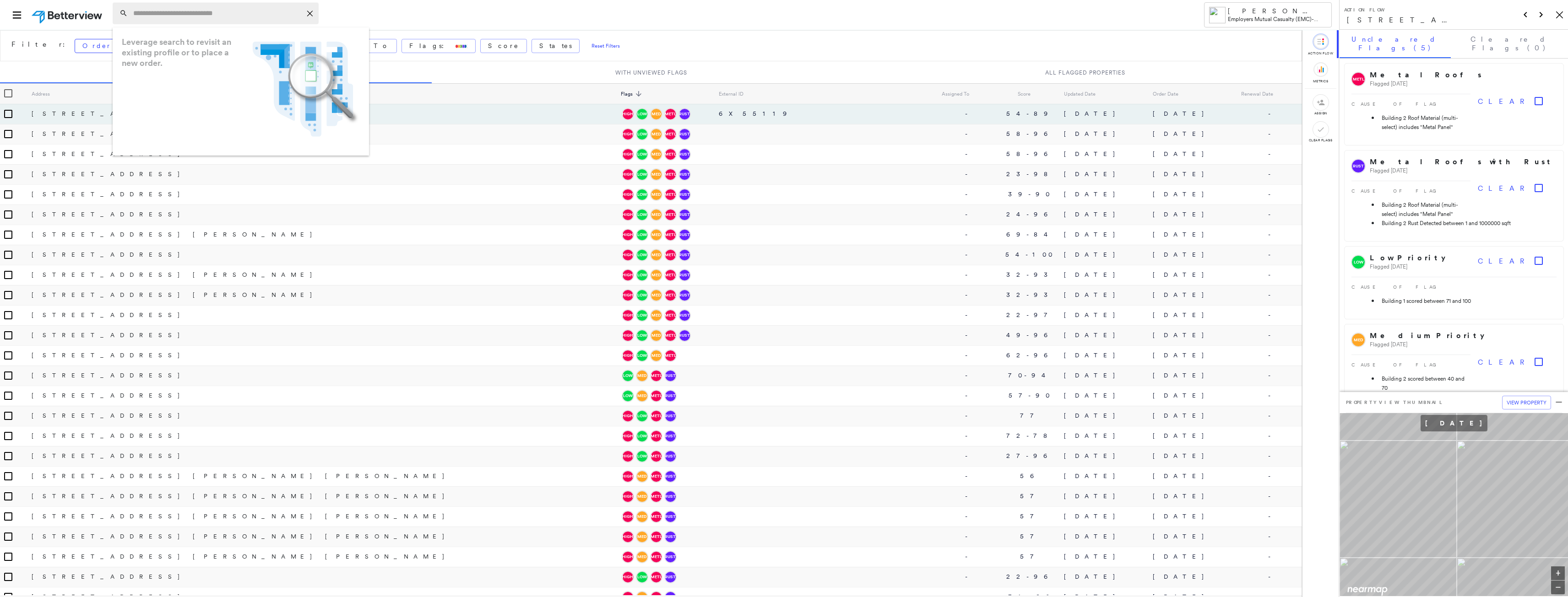 paste on "**********" 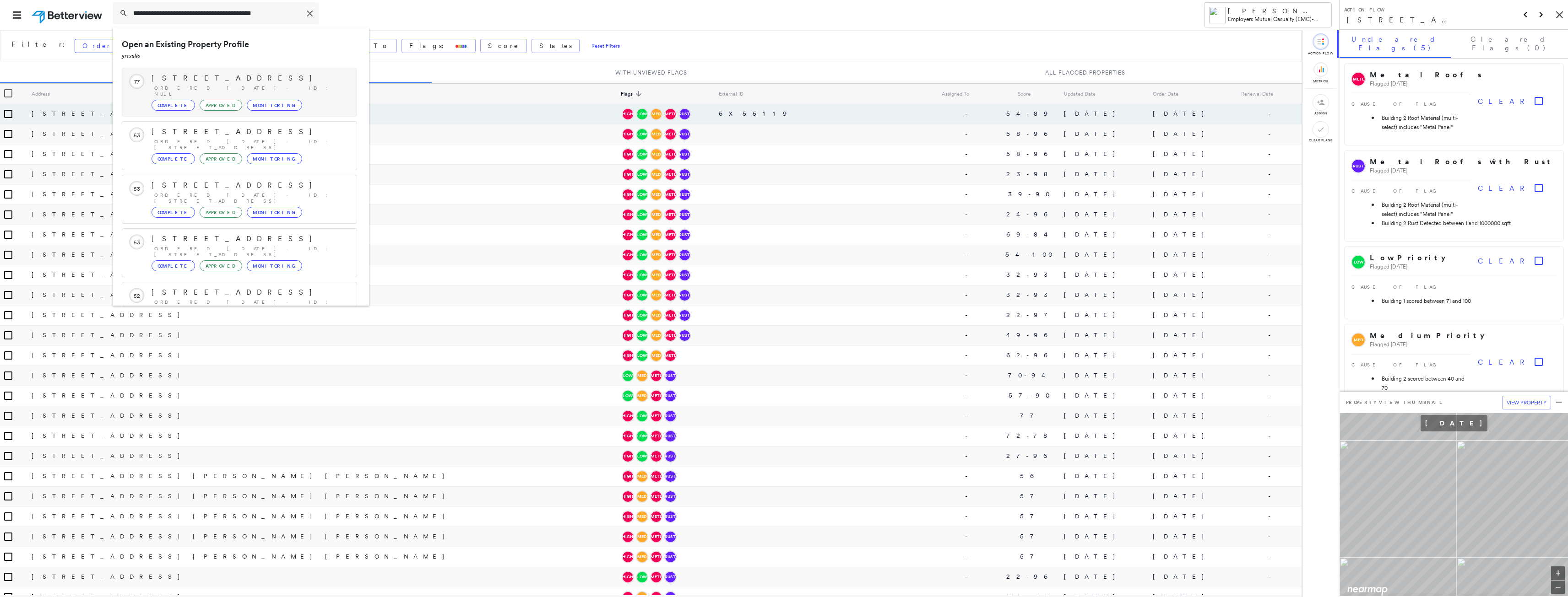 type on "**********" 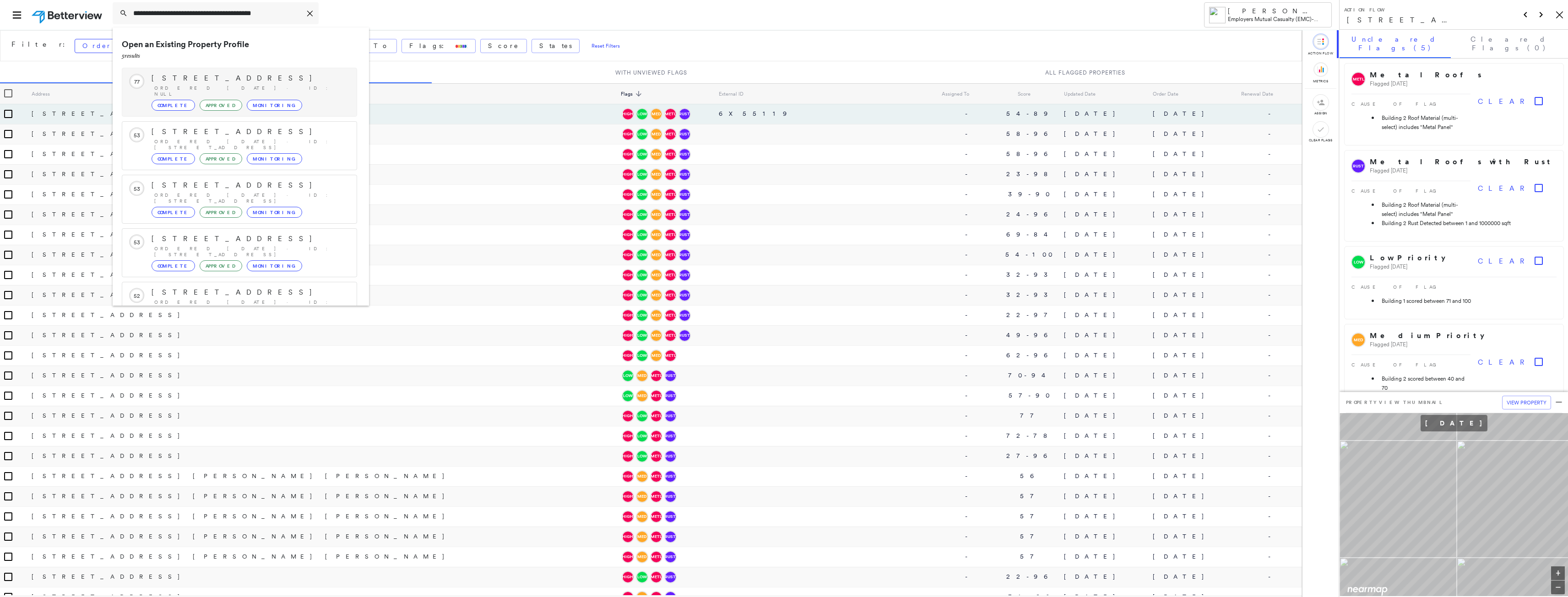 click on "Ordered [DATE] · ID: null" at bounding box center (251, 91) 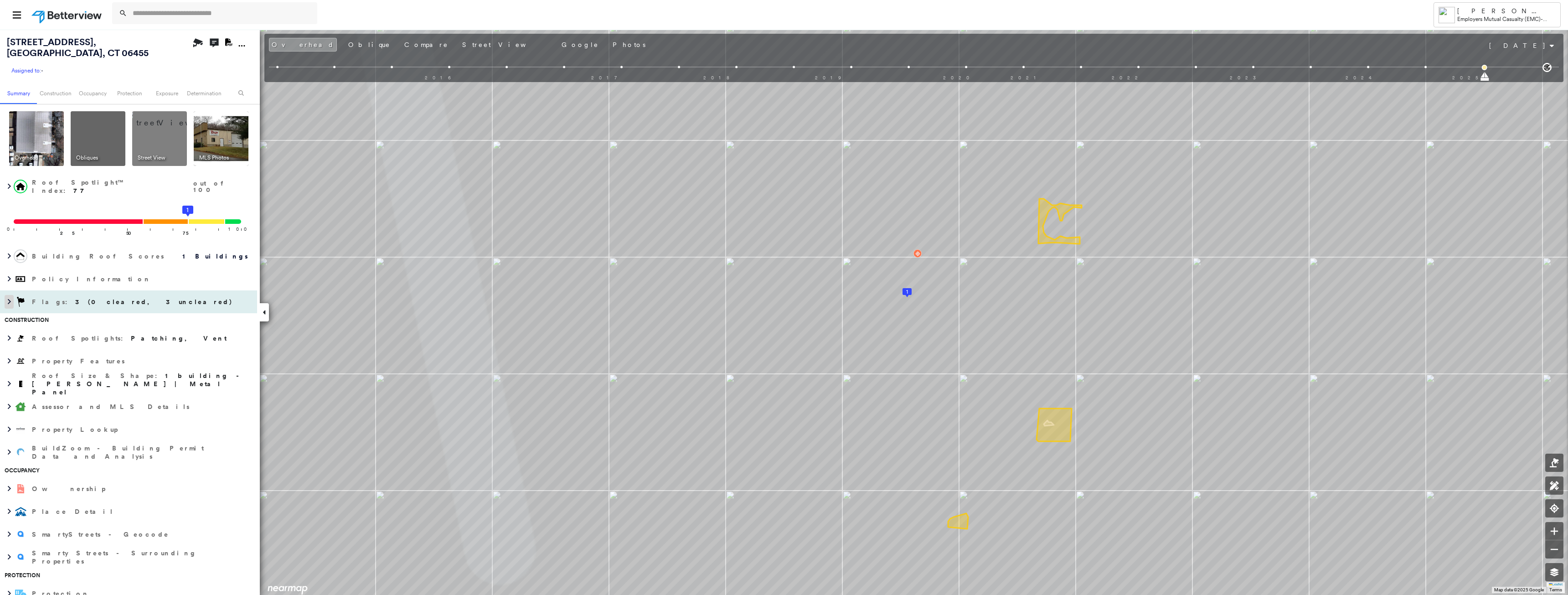 click 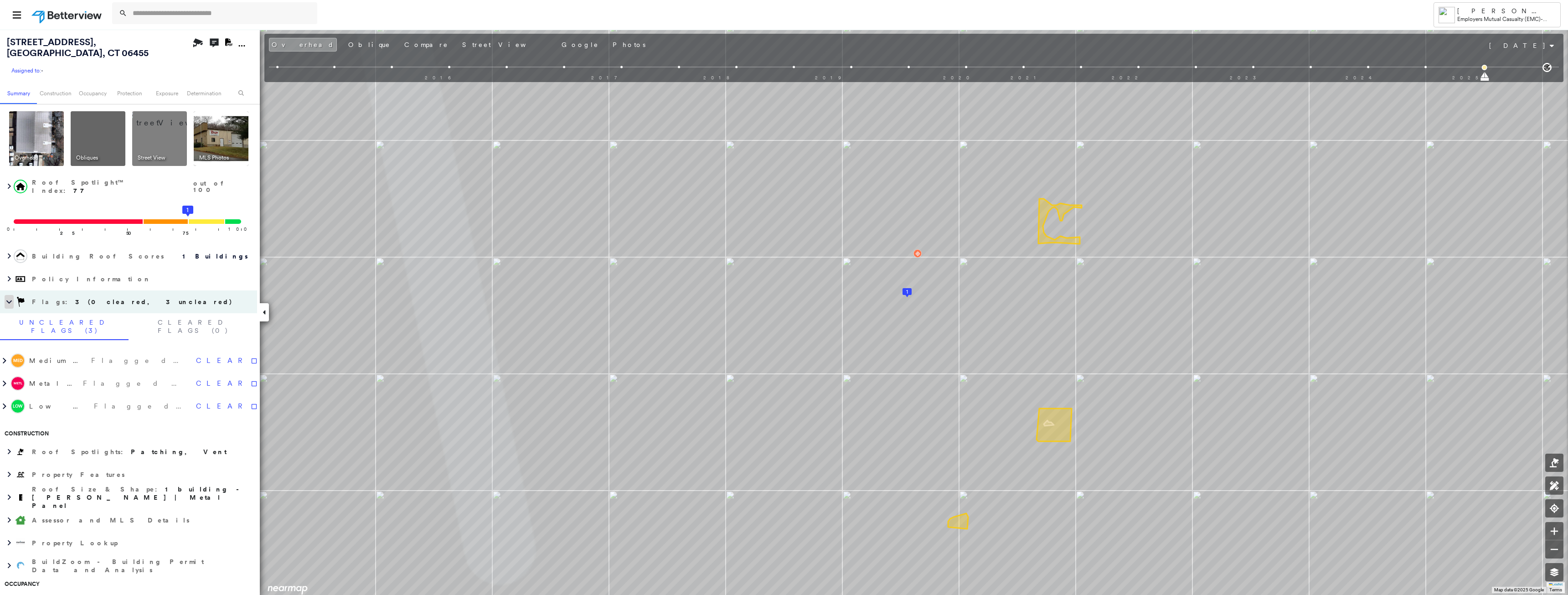 click at bounding box center (9, 302) 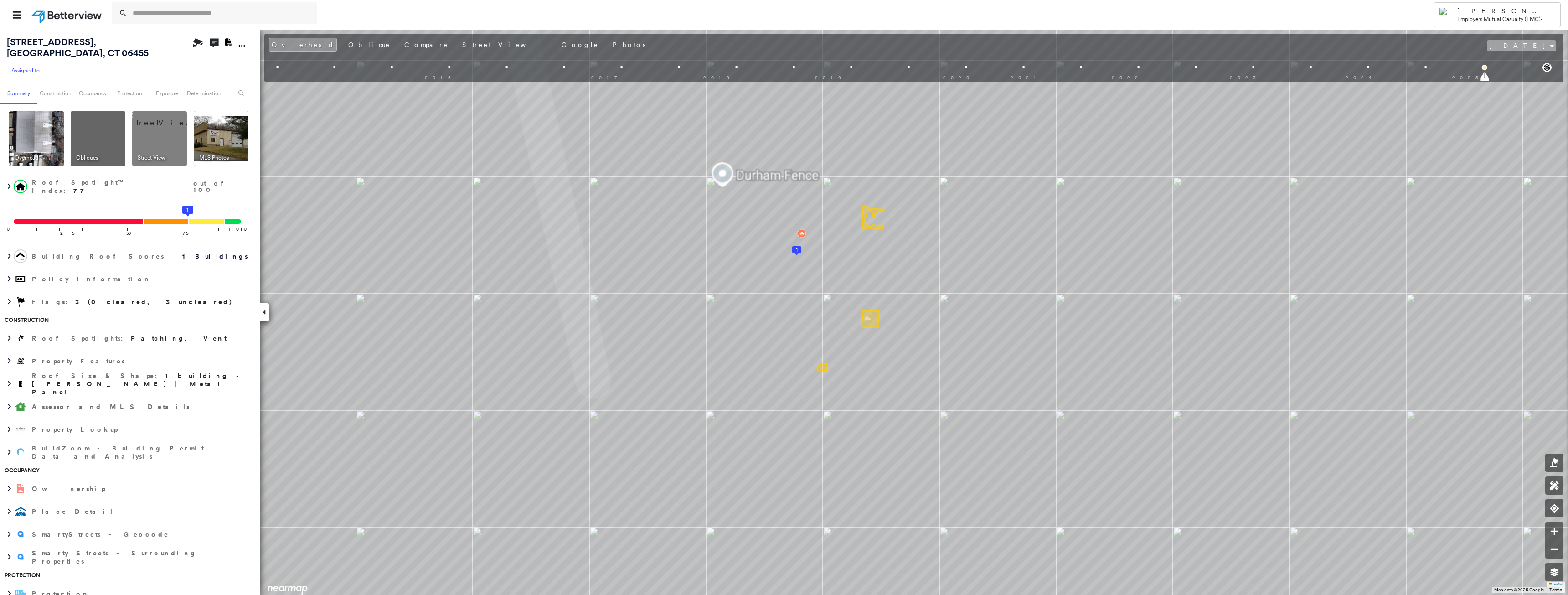 click on "[DATE]" at bounding box center (1517, 46) 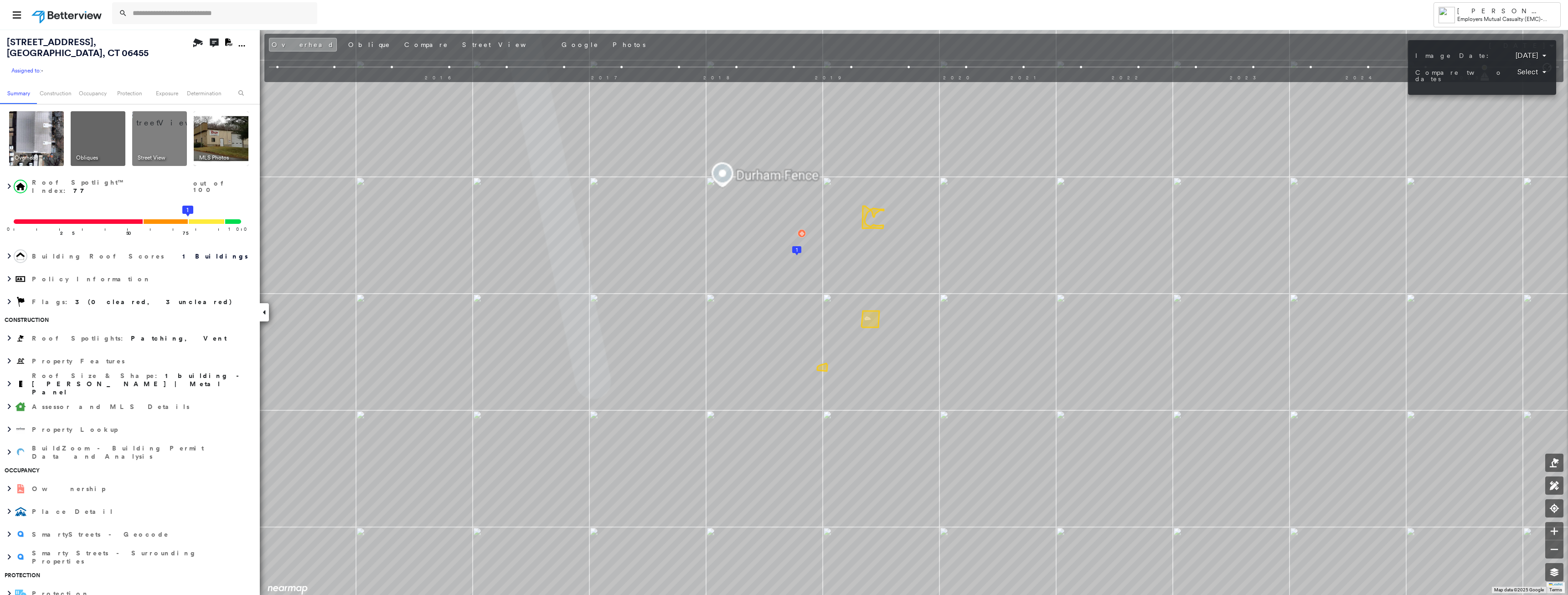 click on "Tower [PERSON_NAME][EMAIL_ADDRESS][PERSON_NAME][DOMAIN_NAME] Employers Mutual Casualty (EMC)  -   [GEOGRAPHIC_DATA][STREET_ADDRESS] Assigned to:  - Assigned to:  - Assigned to:  - Open Comments Download PDF Report Summary Construction Occupancy Protection Exposure Determination Overhead Obliques Street View MLS Photos Roof Spotlight™ Index :  77 out of 100 0 100 25 50 75 1 Building Roof Scores 1 Buildings Policy Information Flags :  3 (0 cleared, 3 uncleared) Construction Roof Spotlights :  Patching, Vent Property Features Roof Size & Shape :  1 building  - [PERSON_NAME] | Metal Panel Assessor and MLS Details Property Lookup BuildZoom - Building Permit Data and Analysis Occupancy Ownership Place Detail SmartyStreets - Geocode Smarty Streets - Surrounding Properties Protection Protection Exposure FEMA Risk Index Flood Regional Hazard: 2   out of  5 Additional Perils Guidewire HazardHub HazardHub Risks MLS Photos Determination Flags :  3 (0 cleared, 3 uncleared) Uncleared Flags (3) Cleared Flags  (0) Med Clear Low" at bounding box center (784, 297) 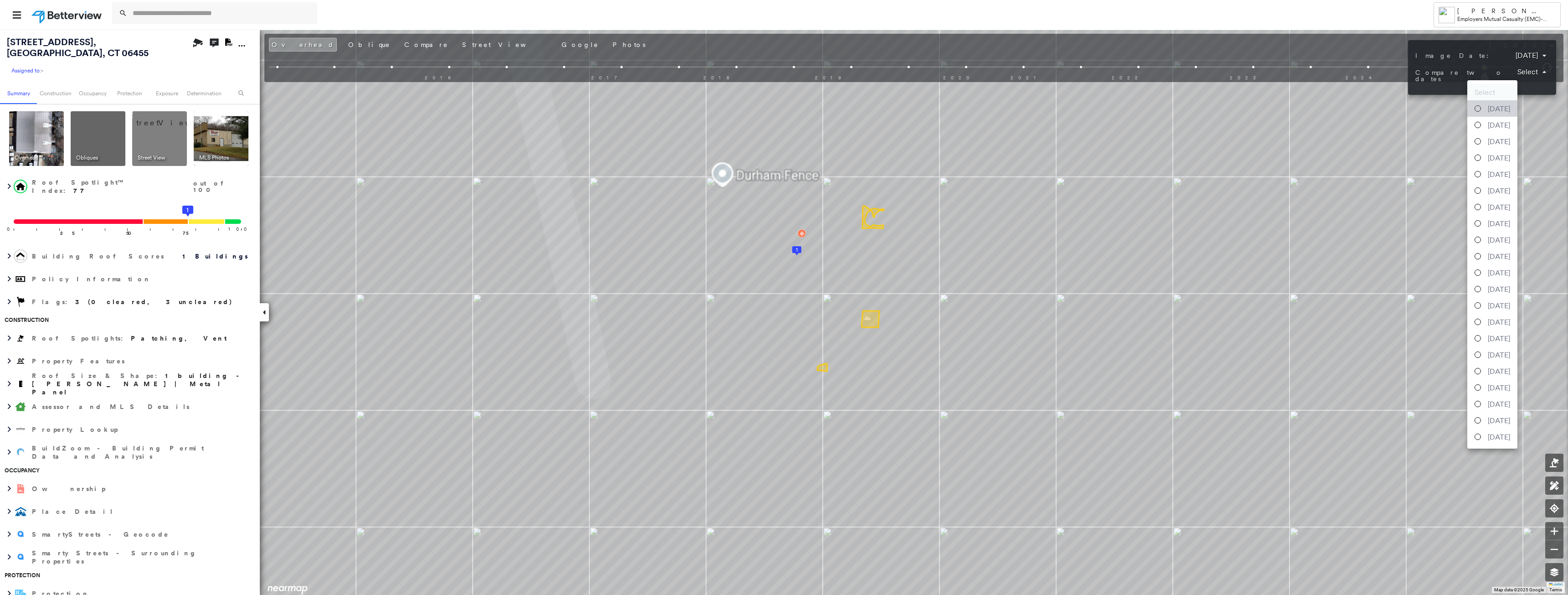 click on "[DATE]" at bounding box center [1499, 109] 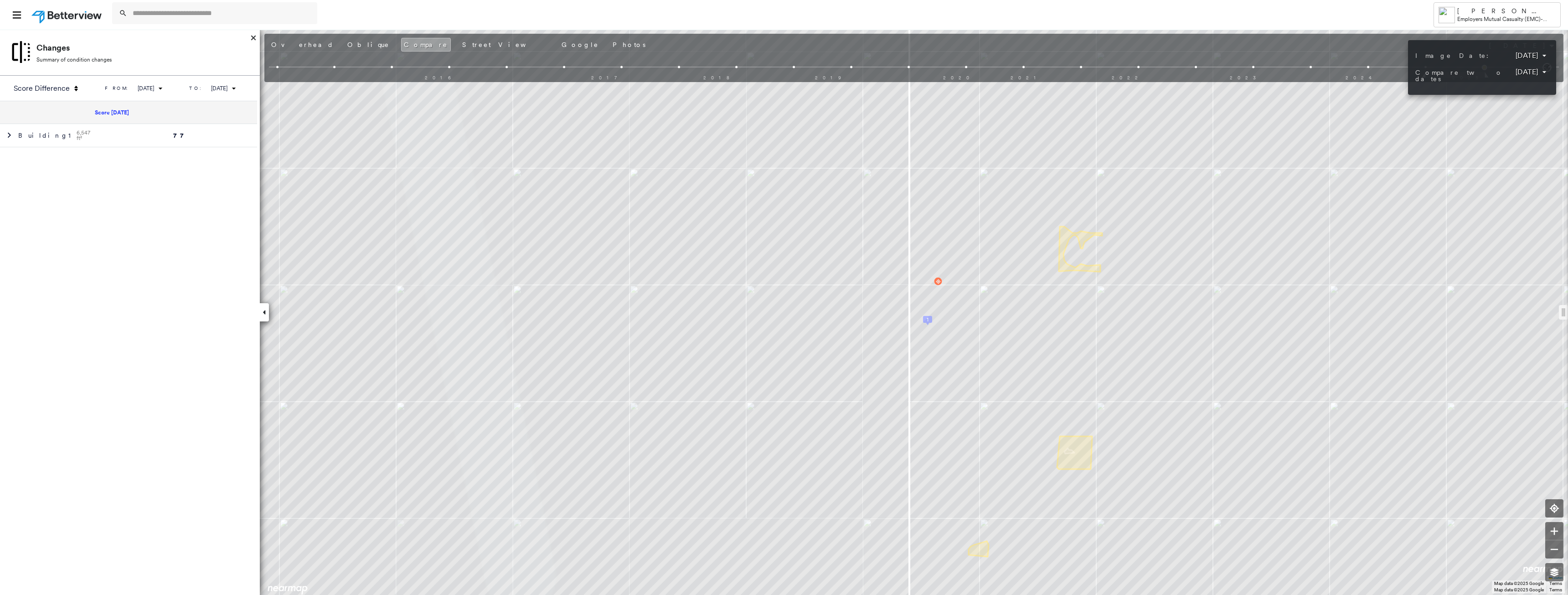 click on "Tower [PERSON_NAME][EMAIL_ADDRESS][PERSON_NAME][DOMAIN_NAME] Employers Mutual Casualty (EMC)  -   [GEOGRAPHIC_DATA][STREET_ADDRESS] Assigned to:  - Assigned to:  - Assigned to:  - Open Comments Download PDF Report Summary Construction Occupancy Protection Exposure Determination Looking for roof spotlights? Analyze this date Overhead Obliques Street View MLS Photos Roof Spotlight™ Index 0 100 25 50 75 1 Building Roof Scores 0 Buildings Policy Information Flags :  3 (0 cleared, 3 uncleared) Construction Assessor and MLS Details Property Lookup BuildZoom - Building Permit Data and Analysis Occupancy Ownership Place Detail SmartyStreets - Geocode Smarty Streets - Surrounding Properties Protection Protection Exposure FEMA Risk Index Flood Regional Hazard: 2   out of  5 Additional Perils Guidewire HazardHub HazardHub Risks MLS Photos Determination Flags :  3 (0 cleared, 3 uncleared) Uncleared Flags (3) Cleared Flags  (0) Med Medium Priority Flagged [DATE] Clear METL Metal Roofs Flagged [DATE] Clear Low * 1" at bounding box center (784, 297) 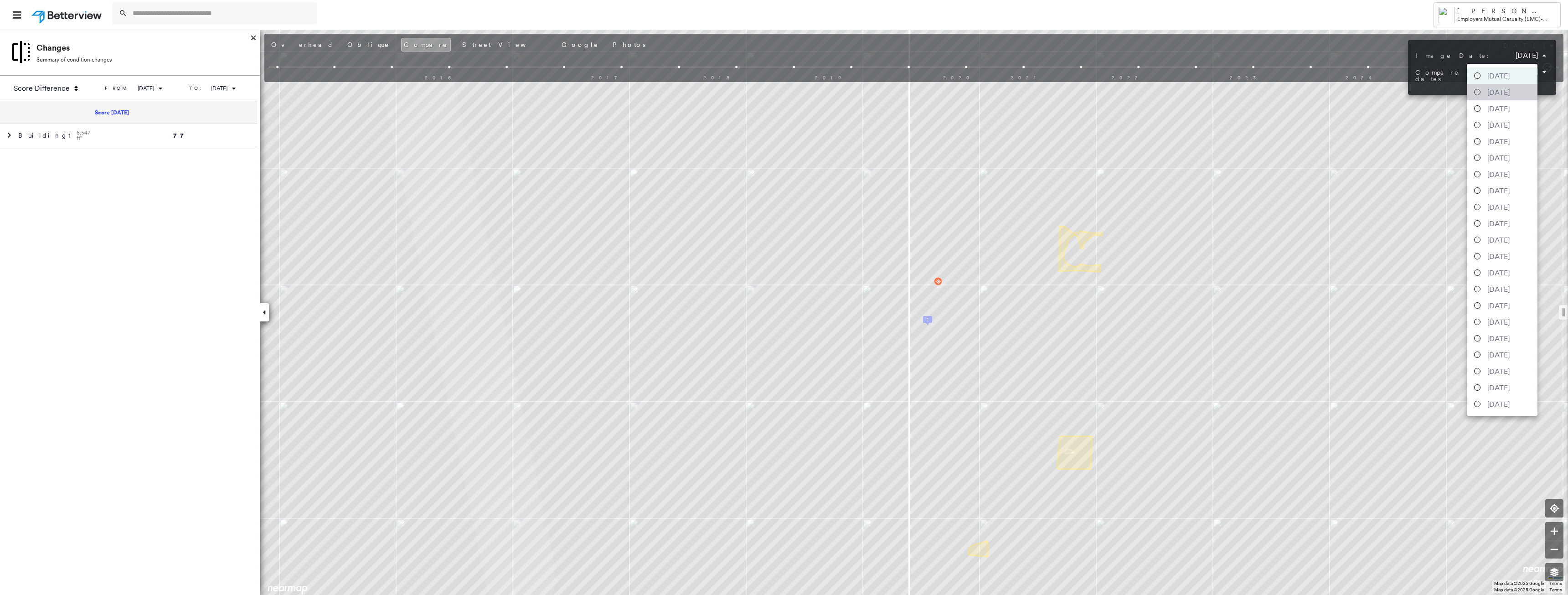 click at bounding box center (1477, 92) 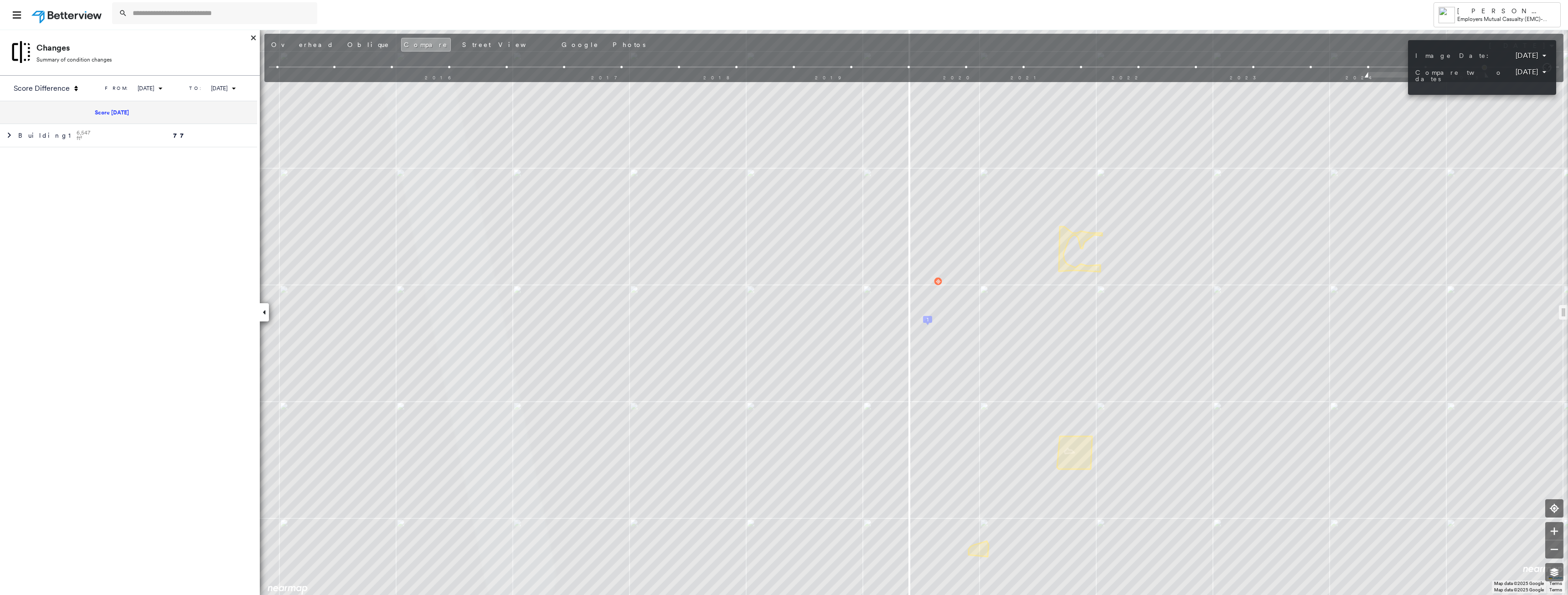 drag, startPoint x: 1141, startPoint y: 316, endPoint x: 1141, endPoint y: 349, distance: 33 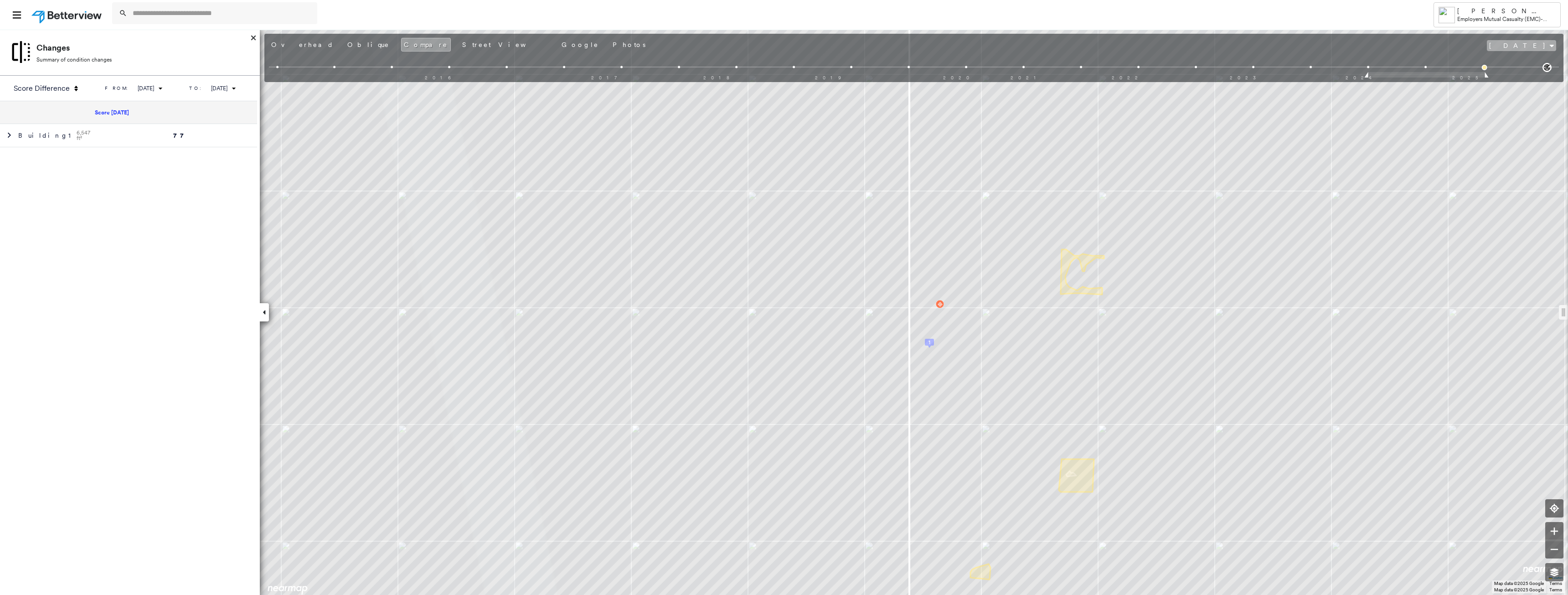 click on "[DATE]" at bounding box center [1517, 46] 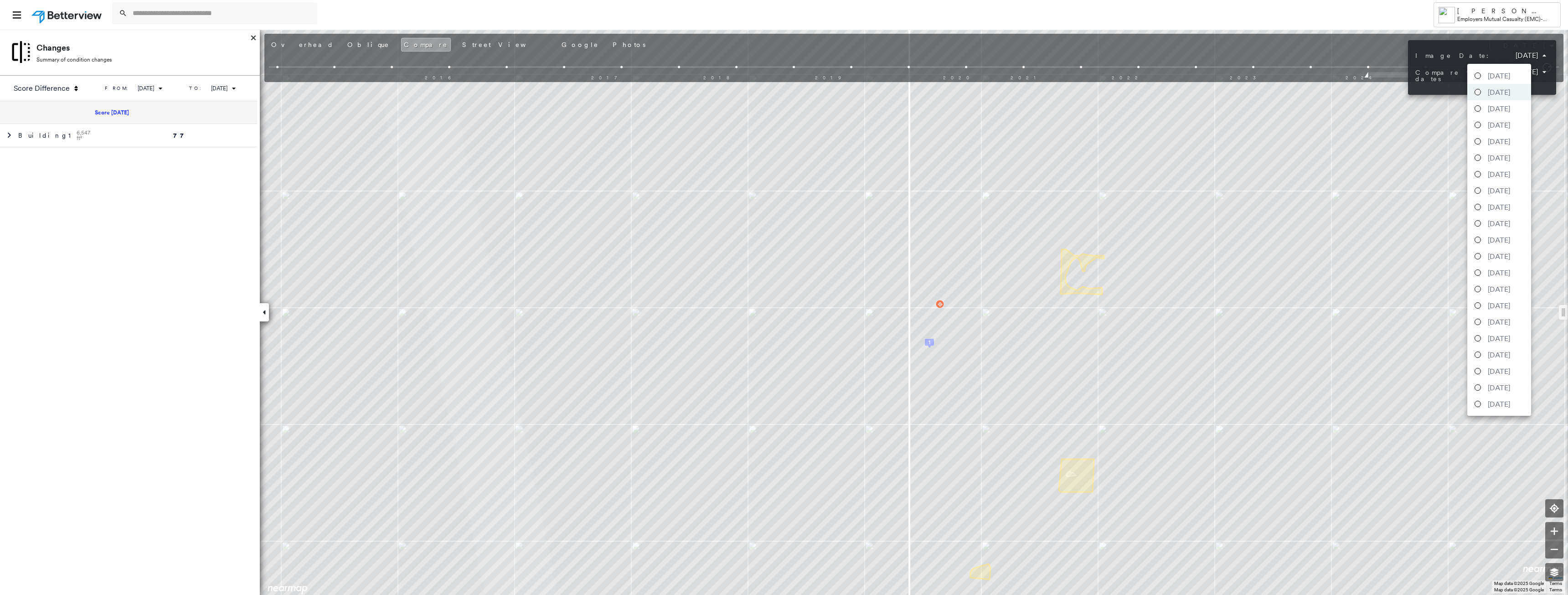 click on "Tower [PERSON_NAME][EMAIL_ADDRESS][PERSON_NAME][DOMAIN_NAME] Employers Mutual Casualty (EMC)  -   [GEOGRAPHIC_DATA][STREET_ADDRESS] Assigned to:  - Assigned to:  - Assigned to:  - Open Comments Download PDF Report Summary Construction Occupancy Protection Exposure Determination Looking for roof spotlights? Analyze this date Overhead Obliques Street View MLS Photos Roof Spotlight™ Index 0 100 25 50 75 1 Building Roof Scores 0 Buildings Policy Information Flags :  3 (0 cleared, 3 uncleared) Construction Assessor and MLS Details Property Lookup BuildZoom - Building Permit Data and Analysis Occupancy Ownership Place Detail SmartyStreets - Geocode Smarty Streets - Surrounding Properties Protection Protection Exposure FEMA Risk Index Flood Regional Hazard: 2   out of  5 Additional Perils Guidewire HazardHub HazardHub Risks MLS Photos Determination Flags :  3 (0 cleared, 3 uncleared) Uncleared Flags (3) Cleared Flags  (0) Med Medium Priority Flagged [DATE] Clear METL Metal Roofs Flagged [DATE] Clear Low * 1" at bounding box center (784, 297) 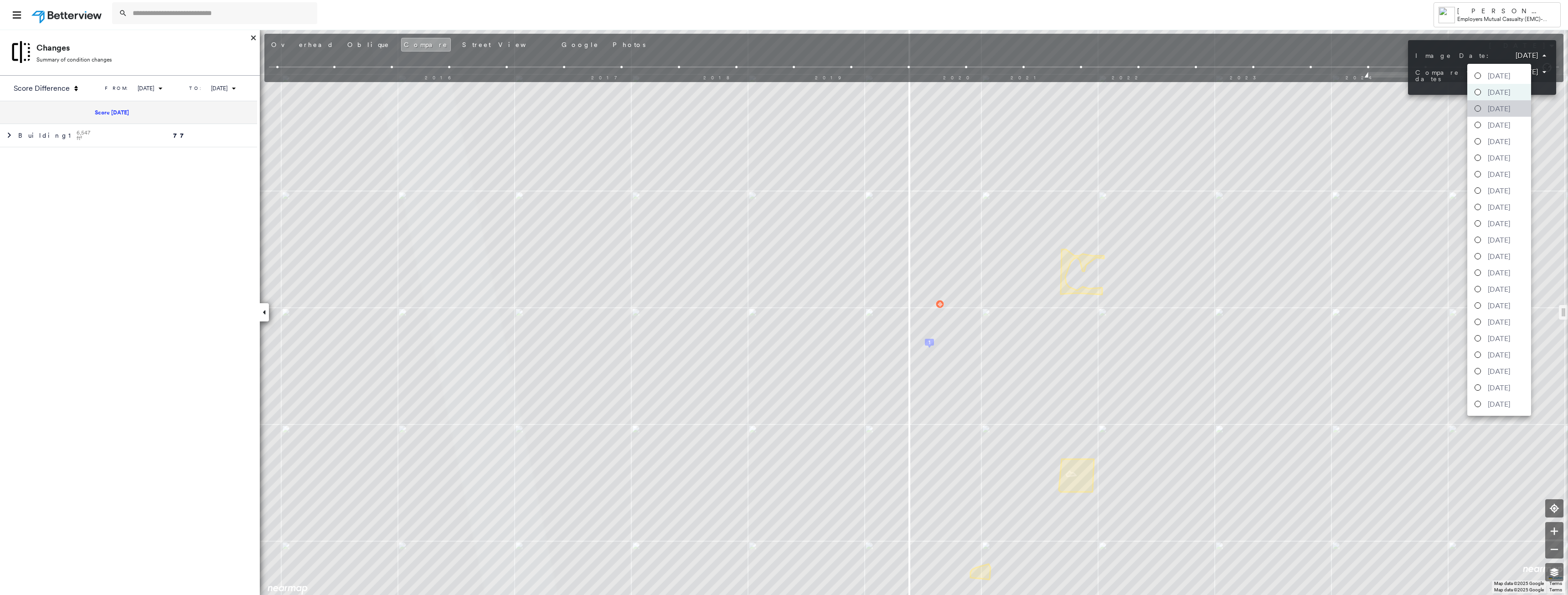click at bounding box center [1478, 109] 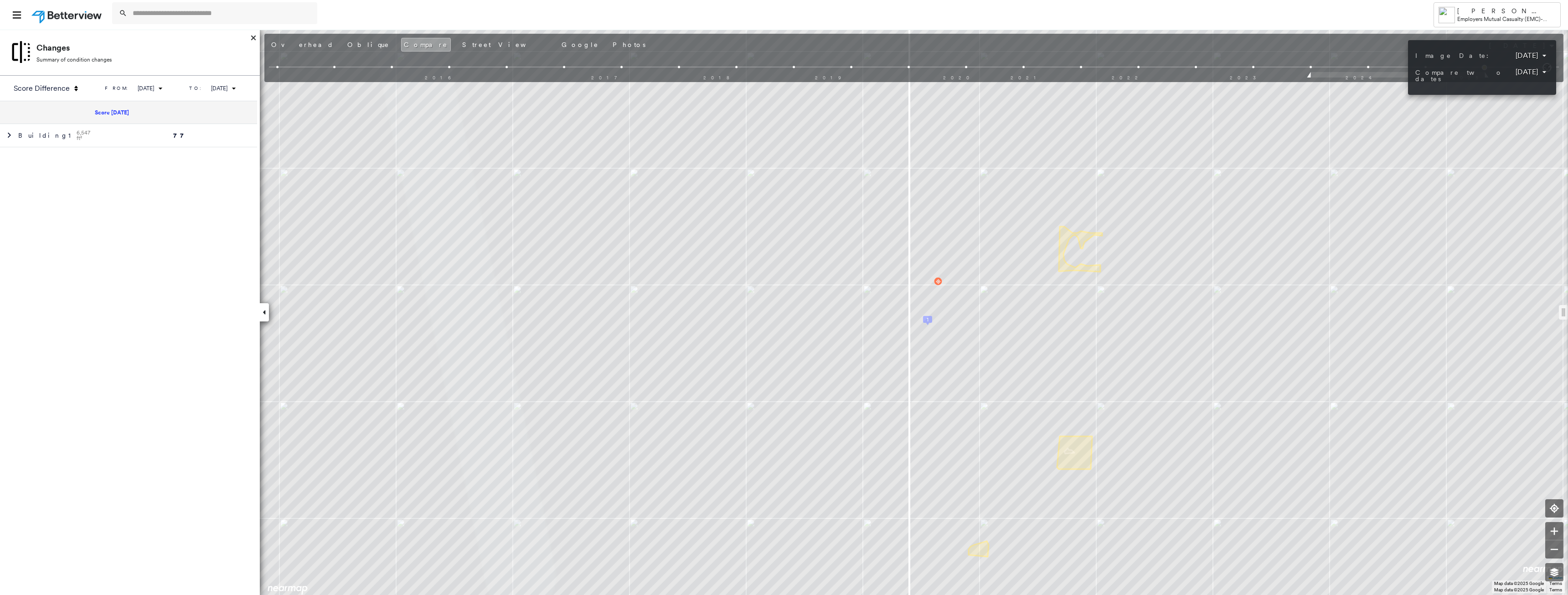 click on "Tower [PERSON_NAME][EMAIL_ADDRESS][PERSON_NAME][DOMAIN_NAME] Employers Mutual Casualty (EMC)  -   [GEOGRAPHIC_DATA][STREET_ADDRESS] Assigned to:  - Assigned to:  - Assigned to:  - Open Comments Download PDF Report Summary Construction Occupancy Protection Exposure Determination Looking for roof spotlights? Analyze this date Overhead Obliques Street View MLS Photos Roof Spotlight™ Index 0 100 25 50 75 1 Building Roof Scores 0 Buildings Policy Information Flags :  3 (0 cleared, 3 uncleared) Construction Assessor and MLS Details Property Lookup BuildZoom - Building Permit Data and Analysis Occupancy Ownership Place Detail SmartyStreets - Geocode Smarty Streets - Surrounding Properties Protection Protection Exposure FEMA Risk Index Flood Regional Hazard: 2   out of  5 Additional Perils Guidewire HazardHub HazardHub Risks MLS Photos Determination Flags :  3 (0 cleared, 3 uncleared) Uncleared Flags (3) Cleared Flags  (0) Med Medium Priority Flagged [DATE] Clear METL Metal Roofs Flagged [DATE] Clear Low * 1" at bounding box center (784, 297) 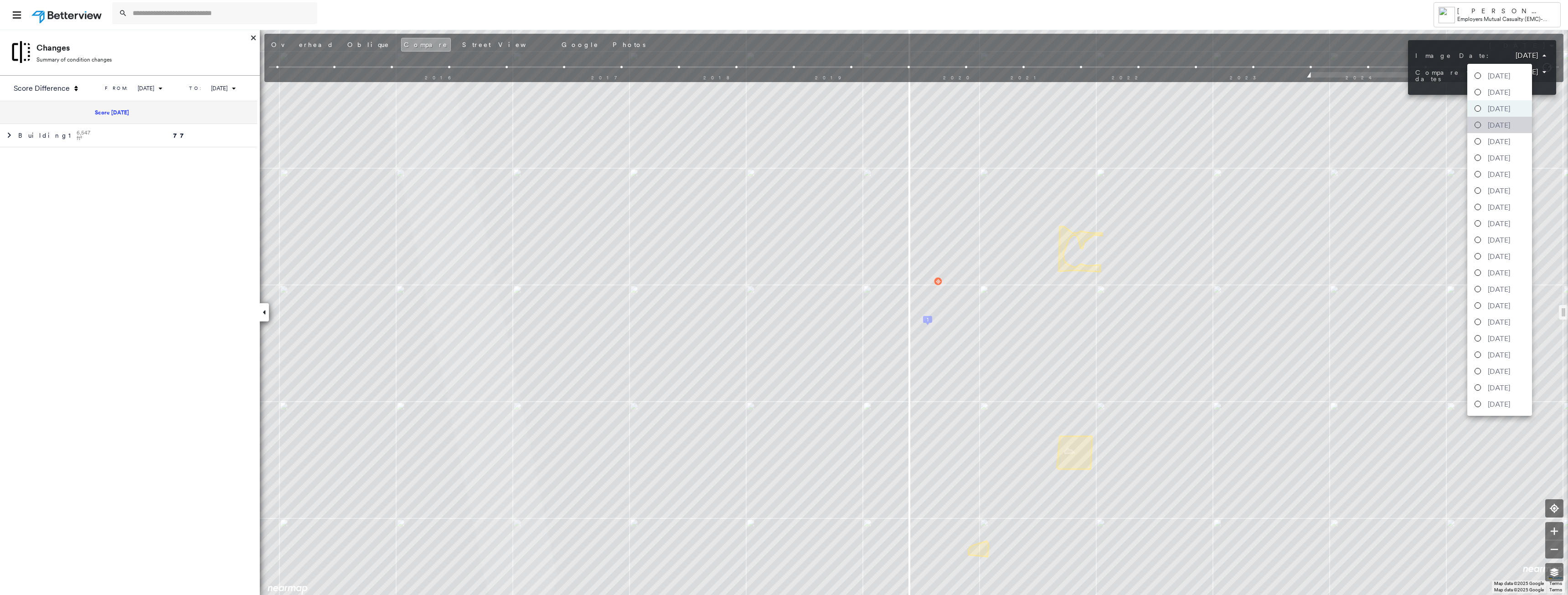 click at bounding box center (1478, 125) 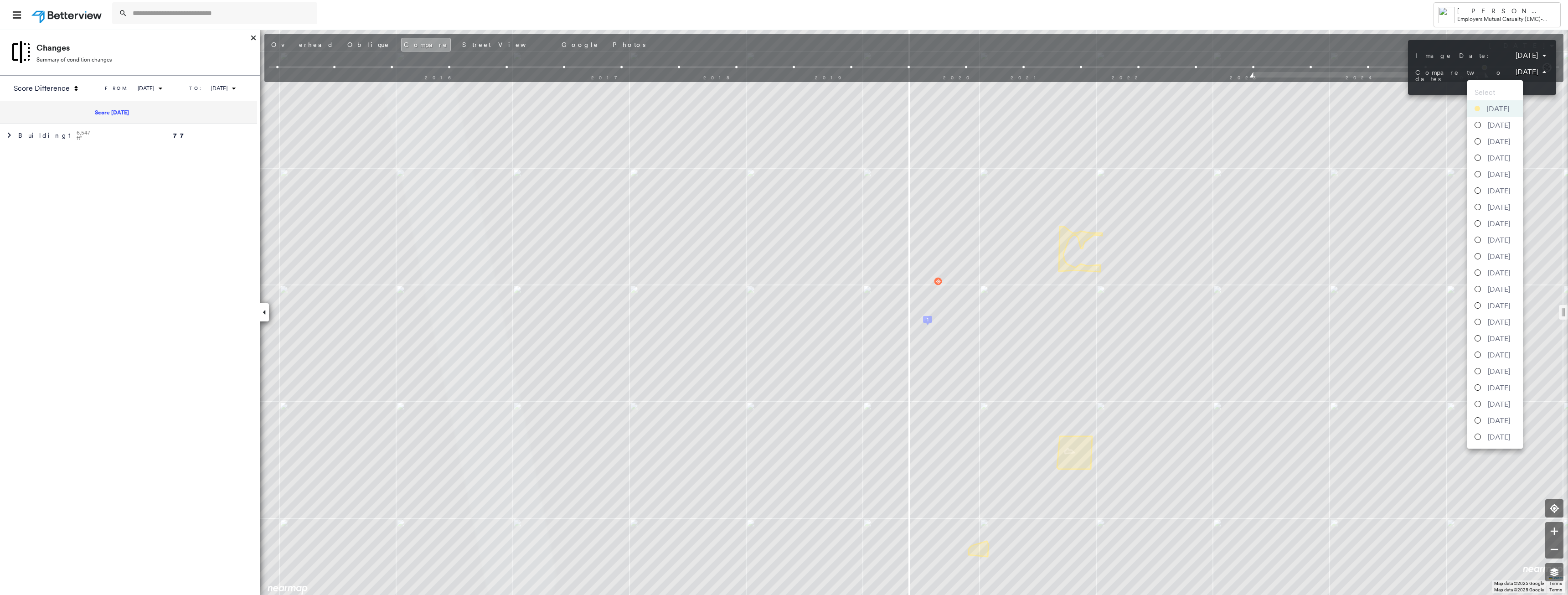 click on "Tower [PERSON_NAME][EMAIL_ADDRESS][PERSON_NAME][DOMAIN_NAME] Employers Mutual Casualty (EMC)  -   [GEOGRAPHIC_DATA][STREET_ADDRESS] Assigned to:  - Assigned to:  - Assigned to:  - Open Comments Download PDF Report Summary Construction Occupancy Protection Exposure Determination Looking for roof spotlights? Analyze this date Overhead Obliques Street View MLS Photos Roof Spotlight™ Index 0 100 25 50 75 1 Building Roof Scores 0 Buildings Policy Information Flags :  3 (0 cleared, 3 uncleared) Construction Assessor and MLS Details Property Lookup BuildZoom - Building Permit Data and Analysis Occupancy Ownership Place Detail SmartyStreets - Geocode Smarty Streets - Surrounding Properties Protection Protection Exposure FEMA Risk Index Flood Regional Hazard: 2   out of  5 Additional Perils Guidewire HazardHub HazardHub Risks MLS Photos Determination Flags :  3 (0 cleared, 3 uncleared) Uncleared Flags (3) Cleared Flags  (0) Med Medium Priority Flagged [DATE] Clear METL Metal Roofs Flagged [DATE] Clear Low * 1" at bounding box center (784, 297) 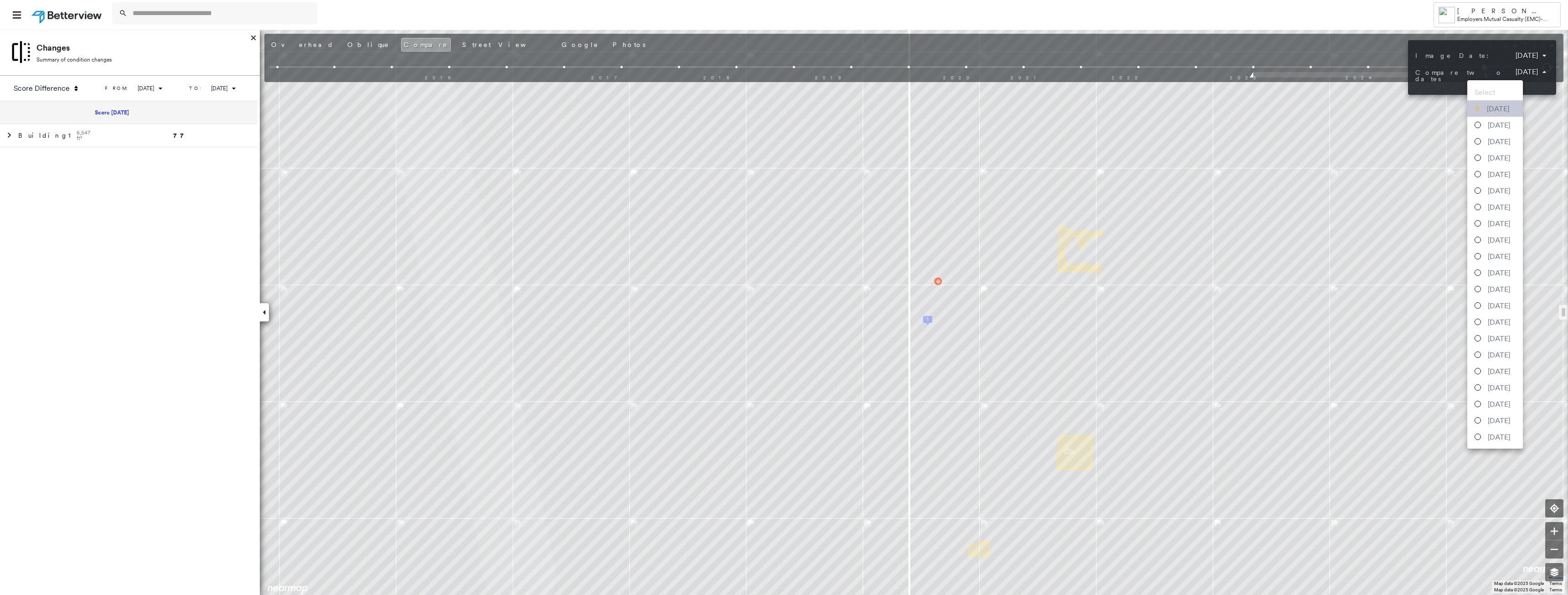 click on "[DATE]" at bounding box center (1498, 109) 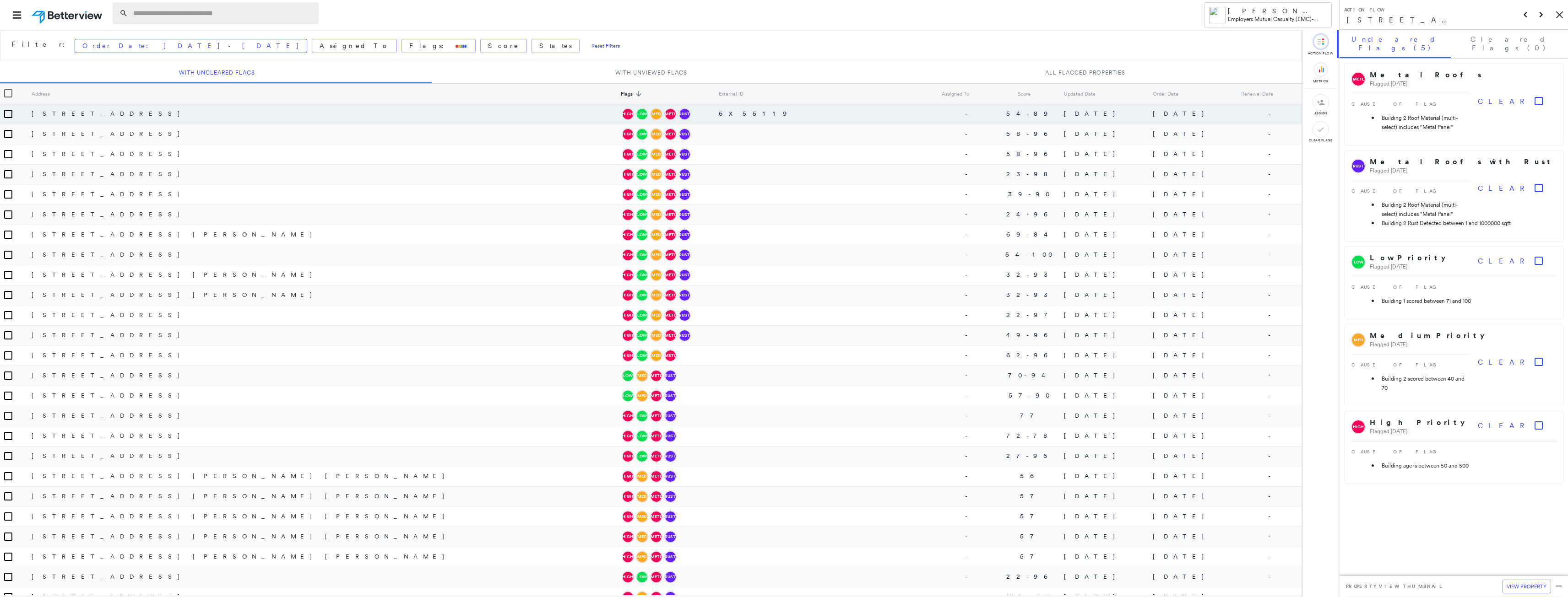 click at bounding box center [223, 13] 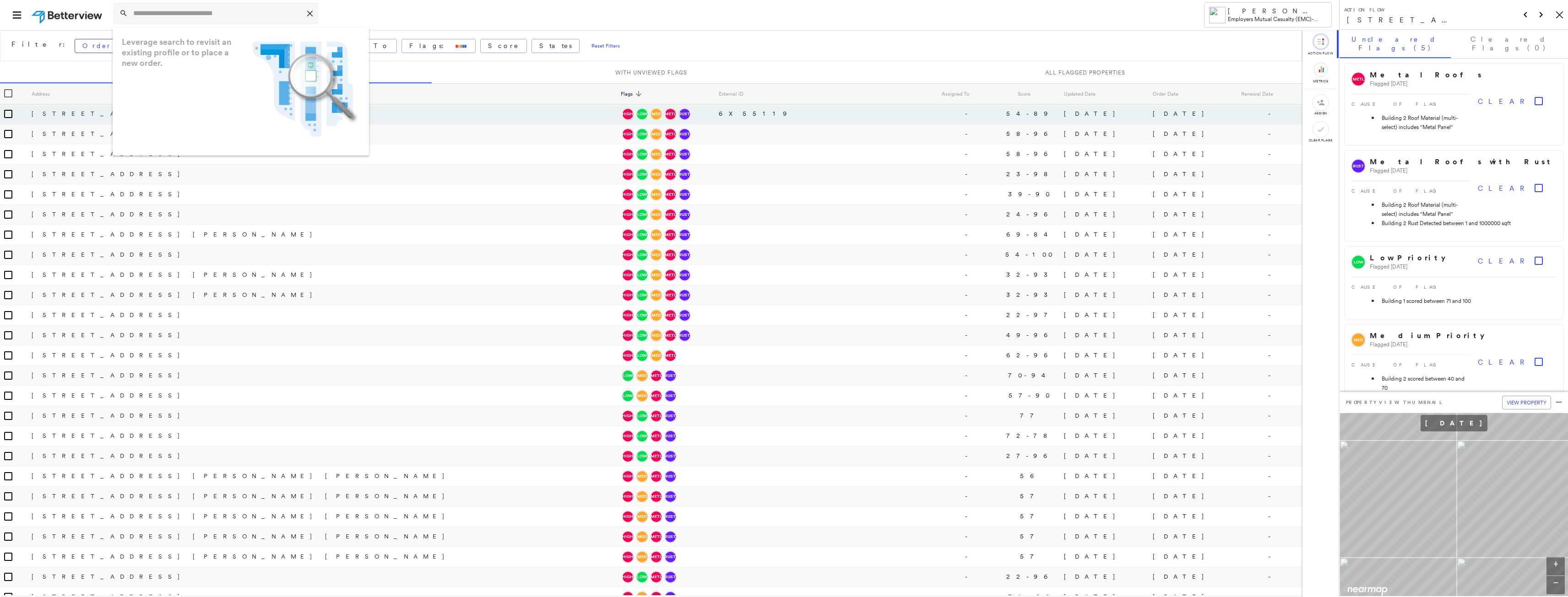 paste on "**********" 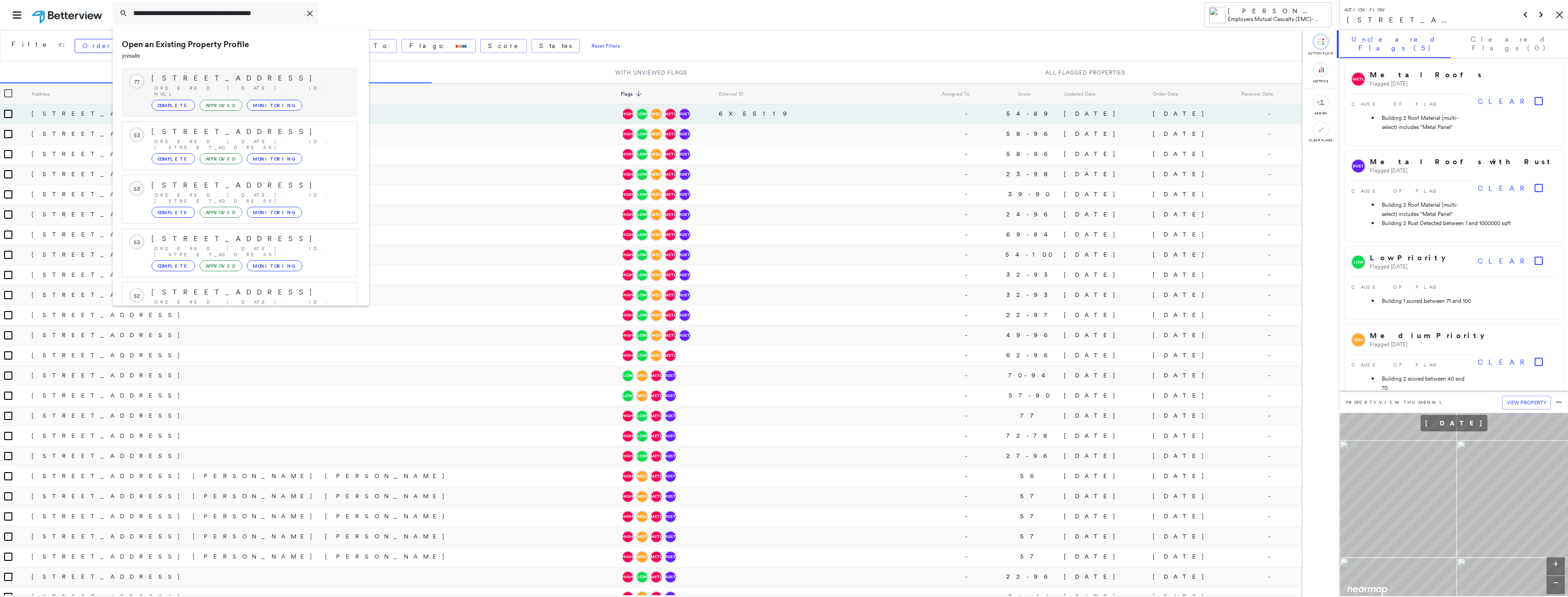 type on "**********" 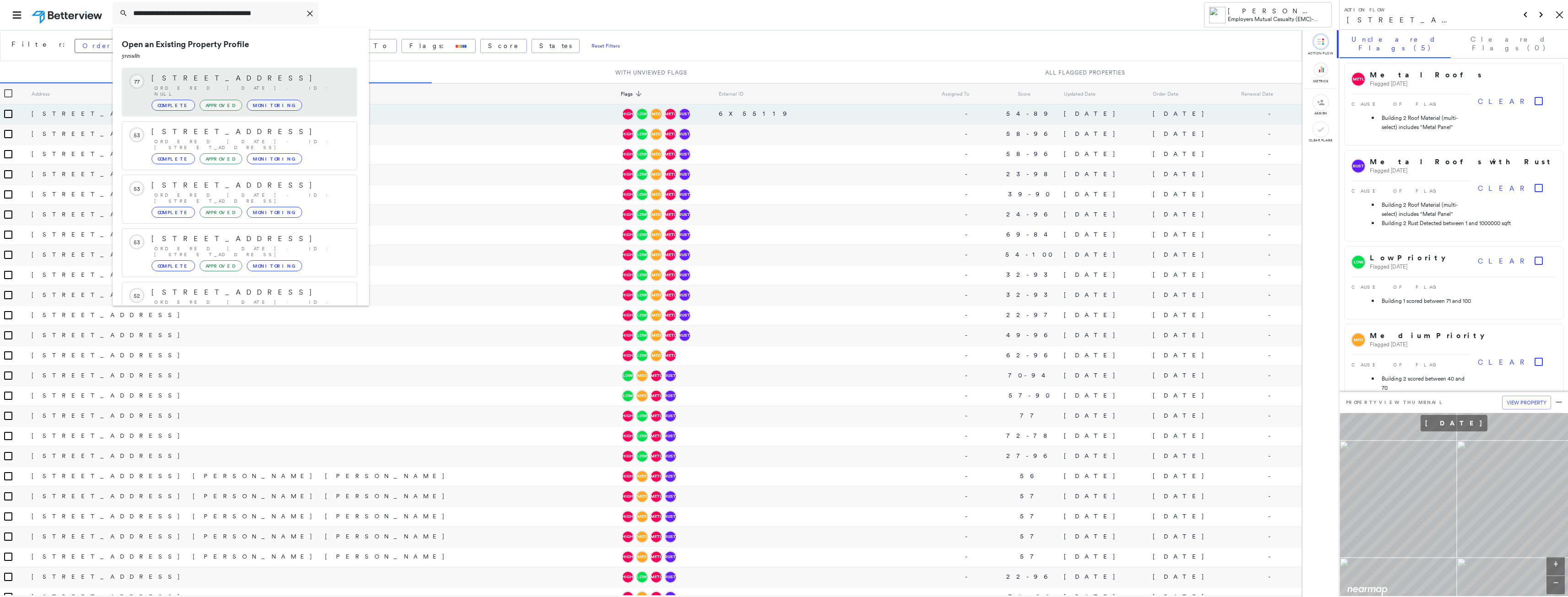 click on "[STREET_ADDRESS]" at bounding box center [250, 78] 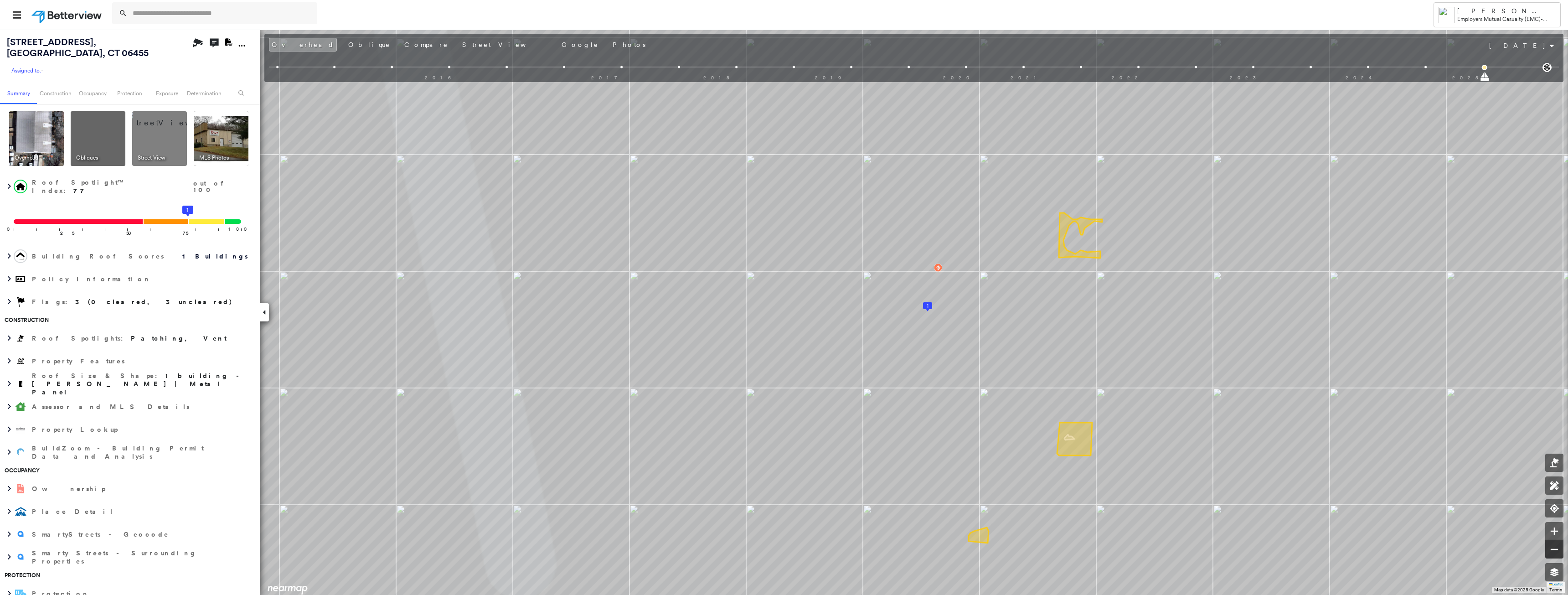 click 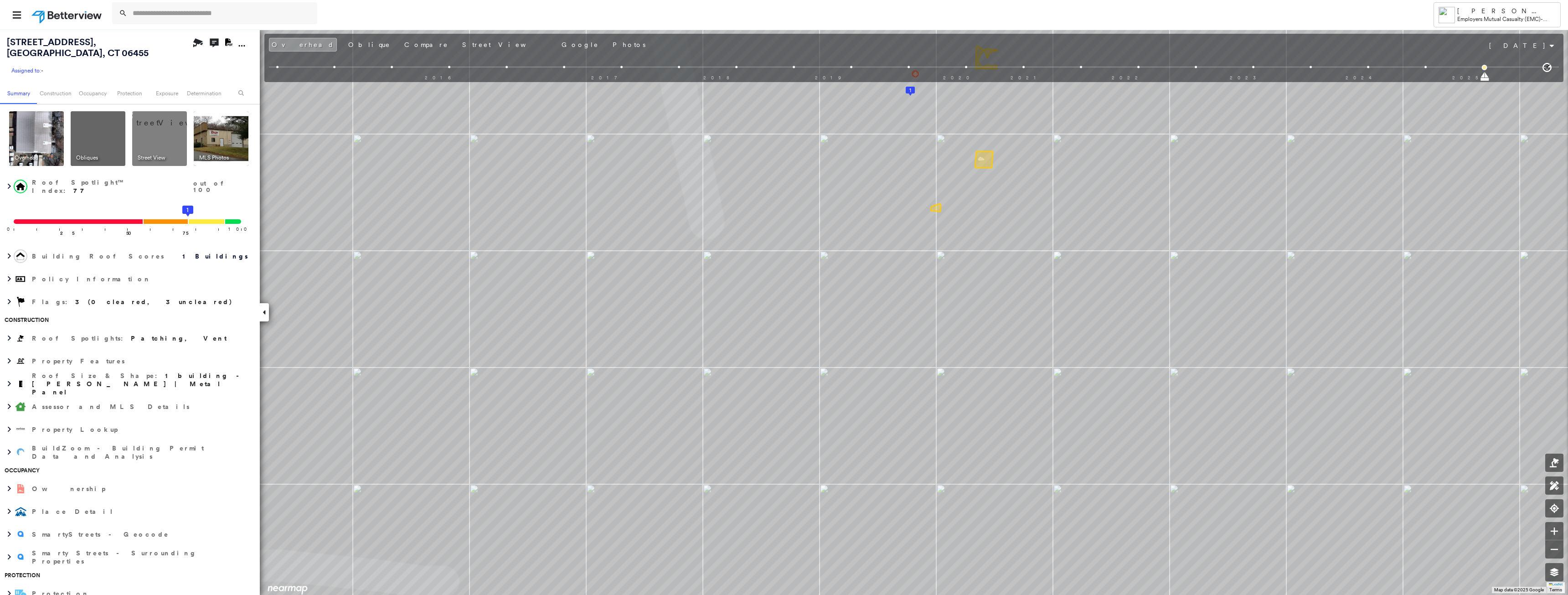 click on "Tower [PERSON_NAME][EMAIL_ADDRESS][PERSON_NAME][DOMAIN_NAME] Employers Mutual Casualty (EMC)  -   [GEOGRAPHIC_DATA][STREET_ADDRESS] Assigned to:  - Assigned to:  - Assigned to:  - Open Comments Download PDF Report Summary Construction Occupancy Protection Exposure Determination Overhead Obliques Street View MLS Photos Roof Spotlight™ Index :  77 out of 100 0 100 25 50 75 1 Building Roof Scores 1 Buildings Policy Information Flags :  3 (0 cleared, 3 uncleared) Construction Roof Spotlights :  Patching, Vent Property Features Roof Size & Shape :  1 building  - [PERSON_NAME] | Metal Panel Assessor and MLS Details Property Lookup BuildZoom - Building Permit Data and Analysis Occupancy Ownership Place Detail SmartyStreets - Geocode Smarty Streets - Surrounding Properties Protection Protection Exposure FEMA Risk Index Flood Regional Hazard: 2   out of  5 Additional Perils Guidewire HazardHub HazardHub Risks MLS Photos Determination Flags :  3 (0 cleared, 3 uncleared) Uncleared Flags (3) Cleared Flags  (0) Med Clear Low" at bounding box center (784, 297) 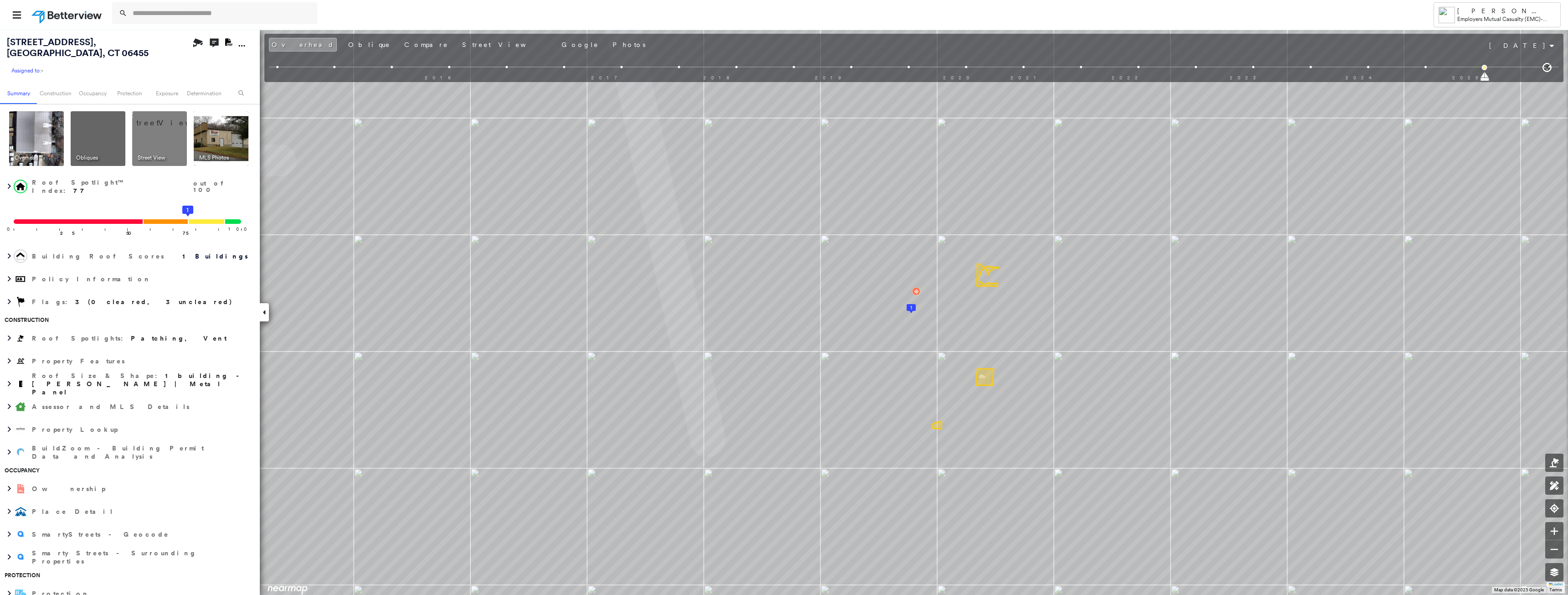 click 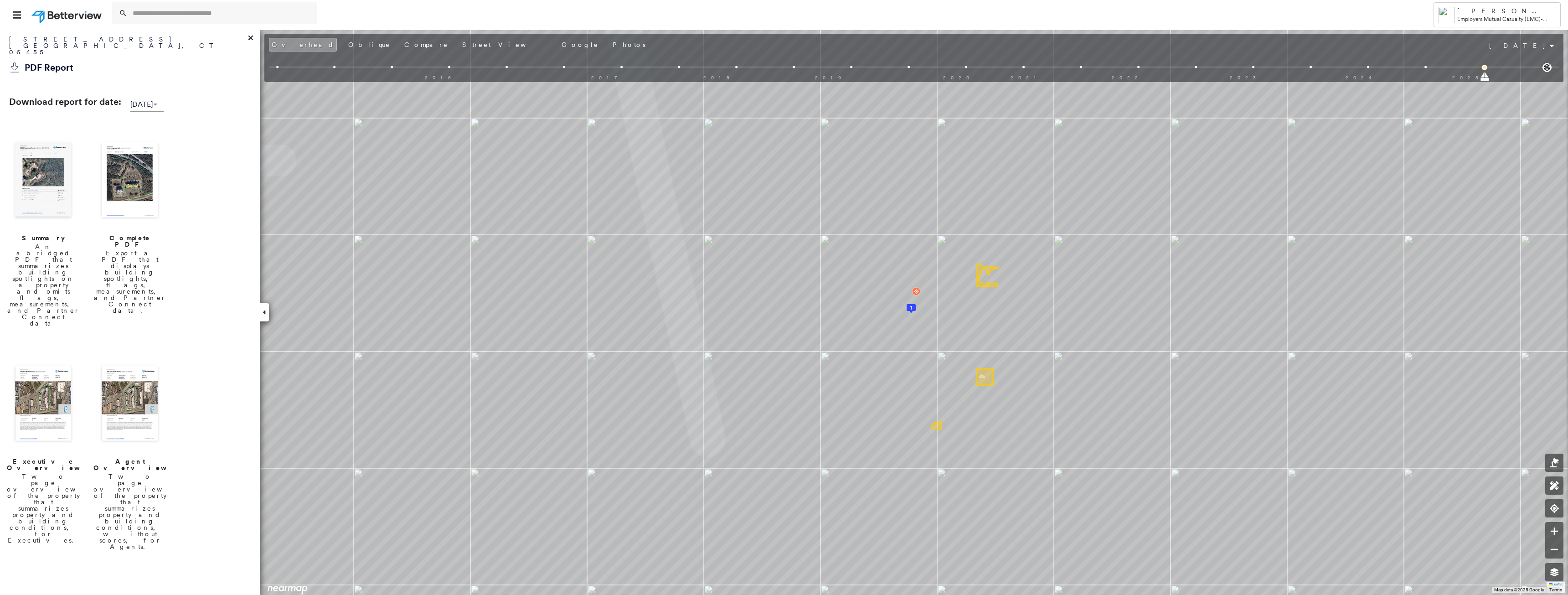 click at bounding box center [43, 181] 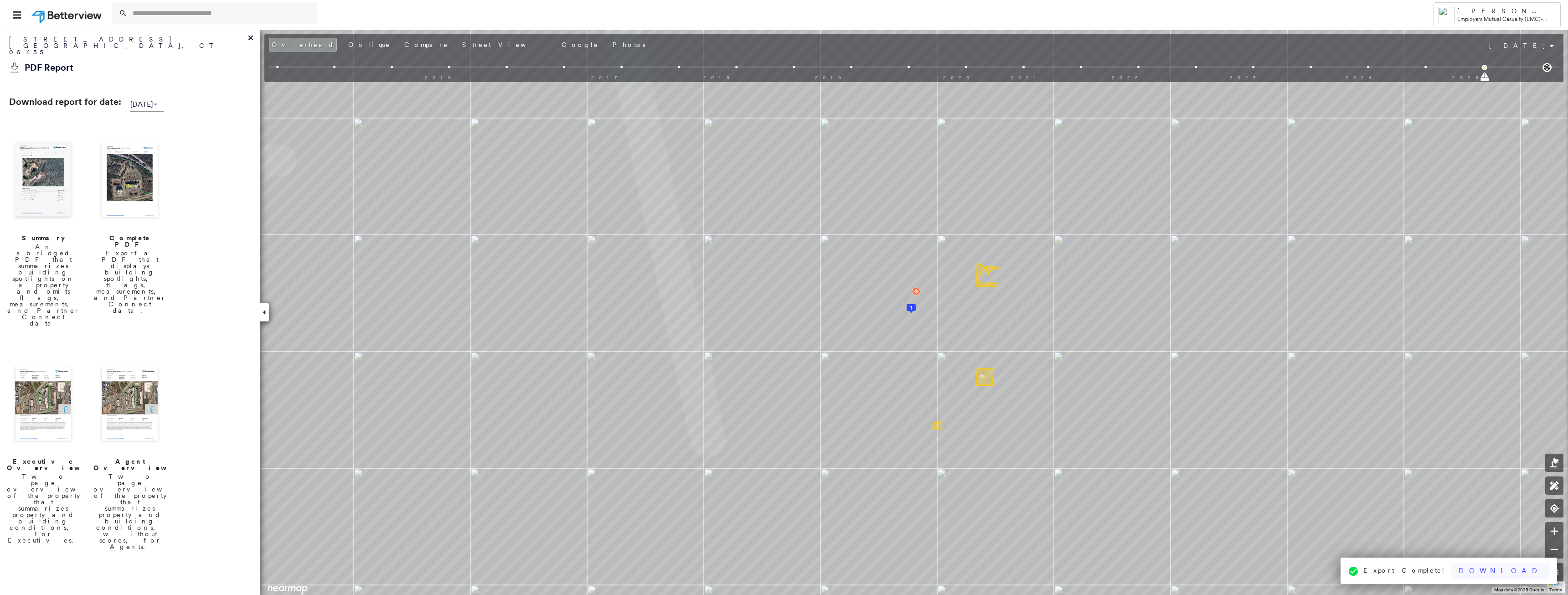 click on "Download" at bounding box center (1501, 571) 